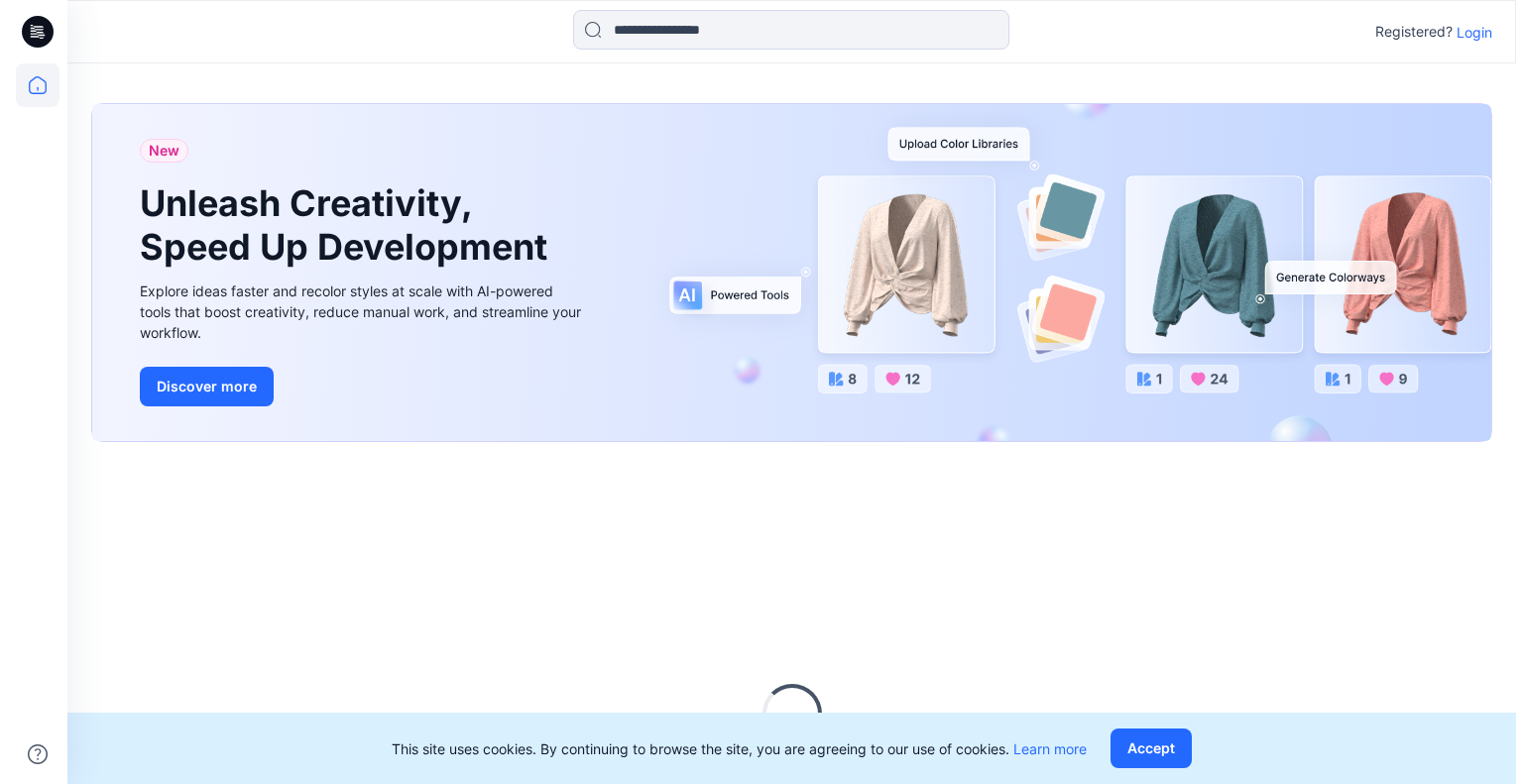 scroll, scrollTop: 0, scrollLeft: 0, axis: both 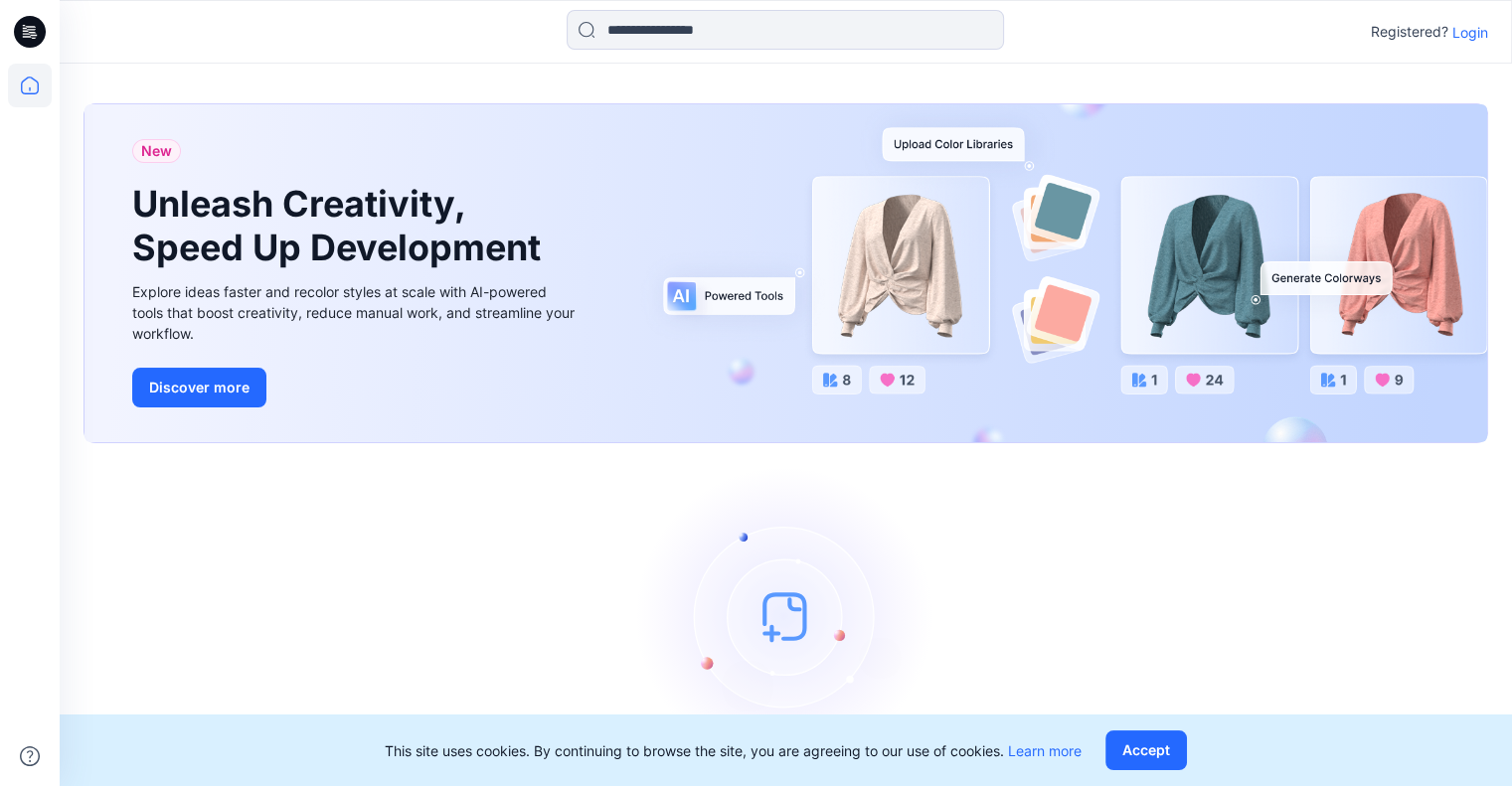 click on "Login" at bounding box center (1470, 32) 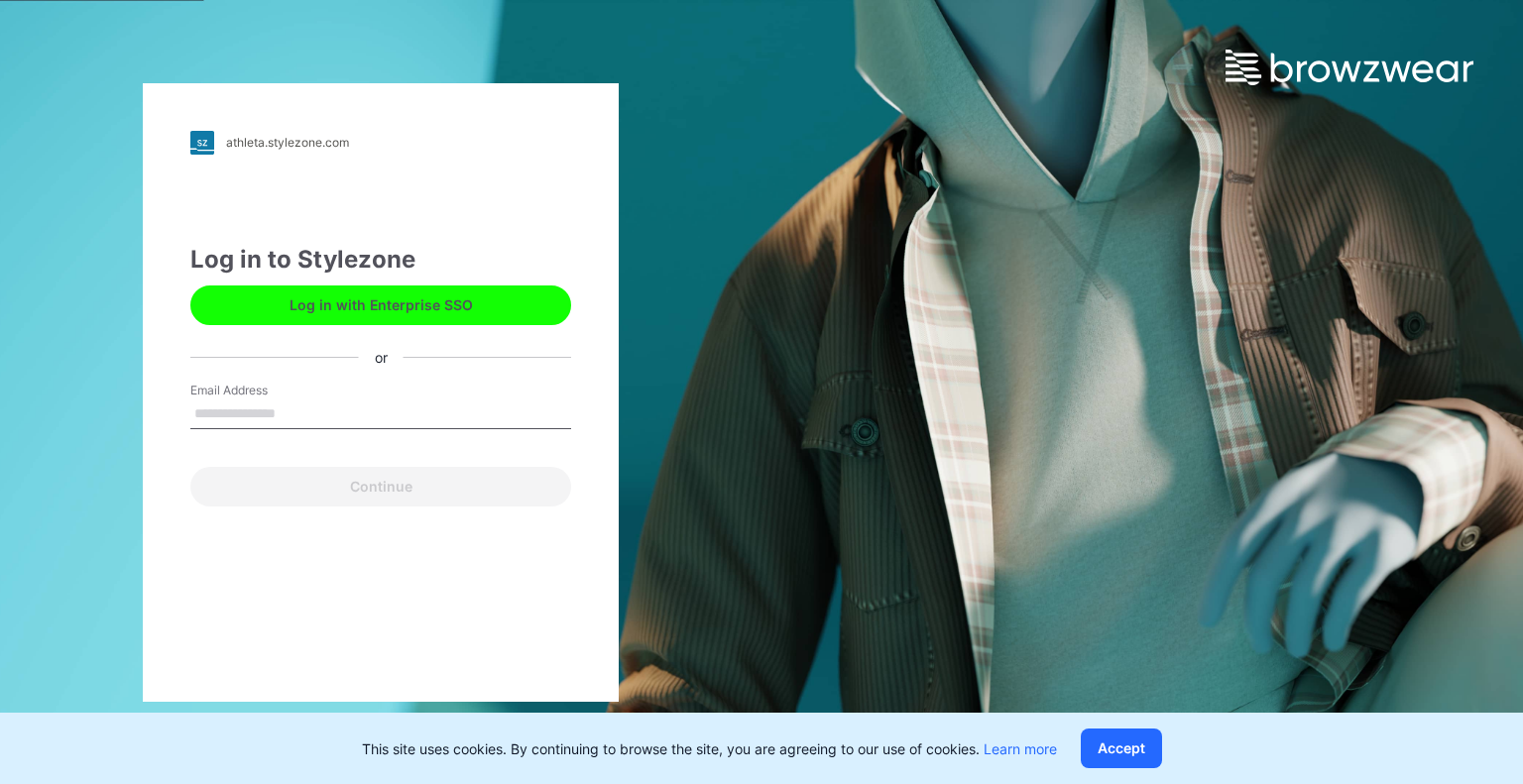 click on "Email Address" at bounding box center (381, 414) 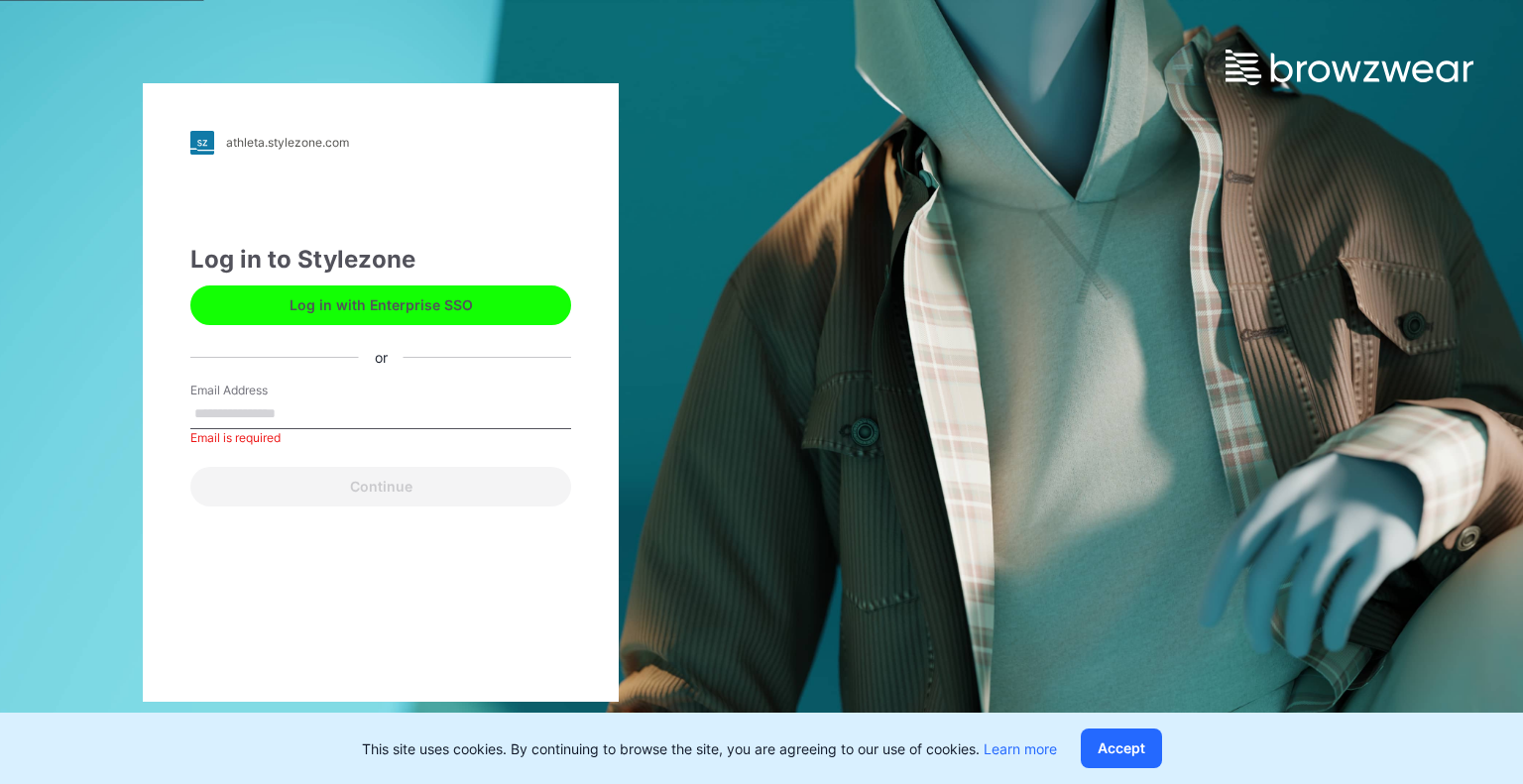click on "Email Address" at bounding box center (381, 414) 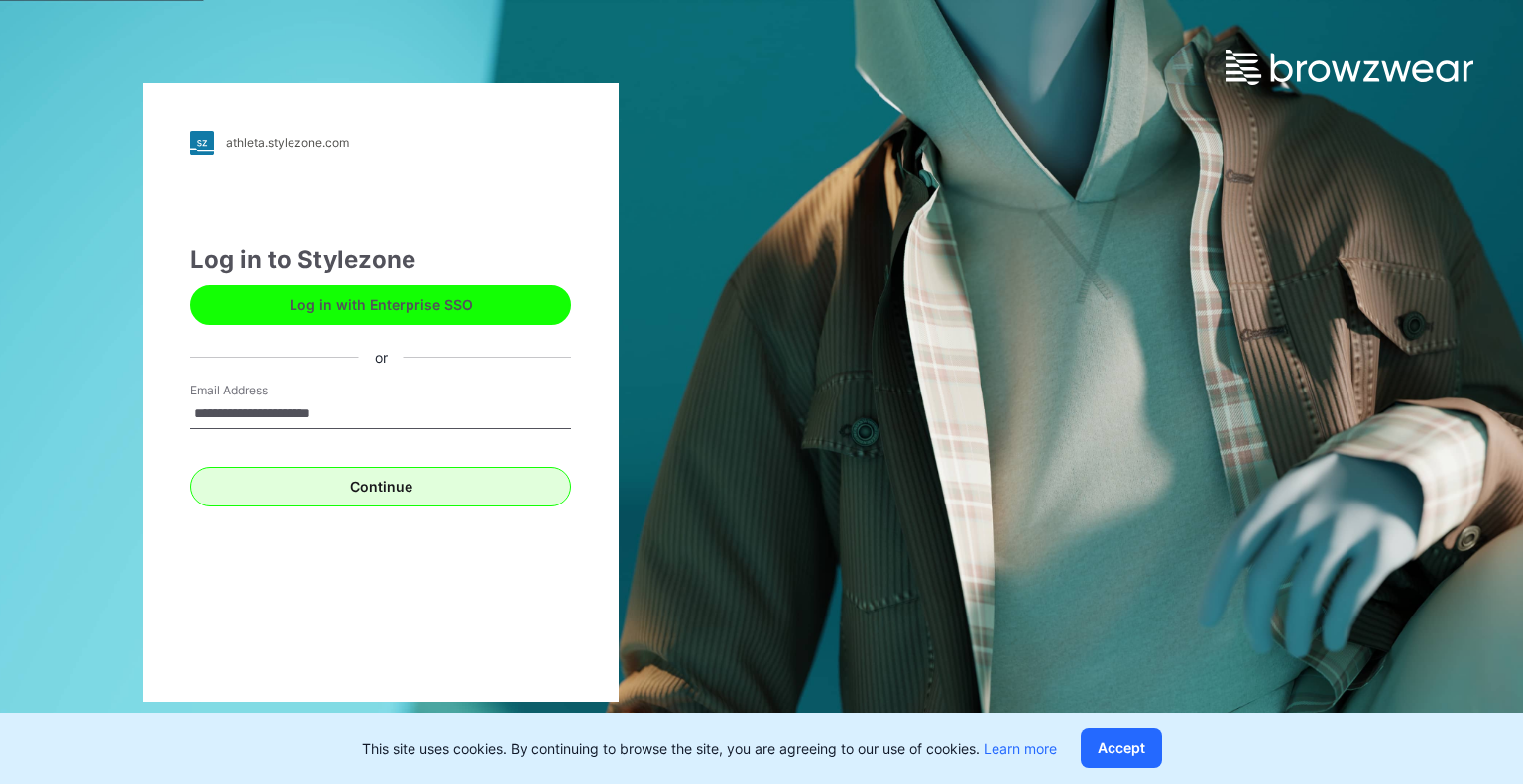 type on "**********" 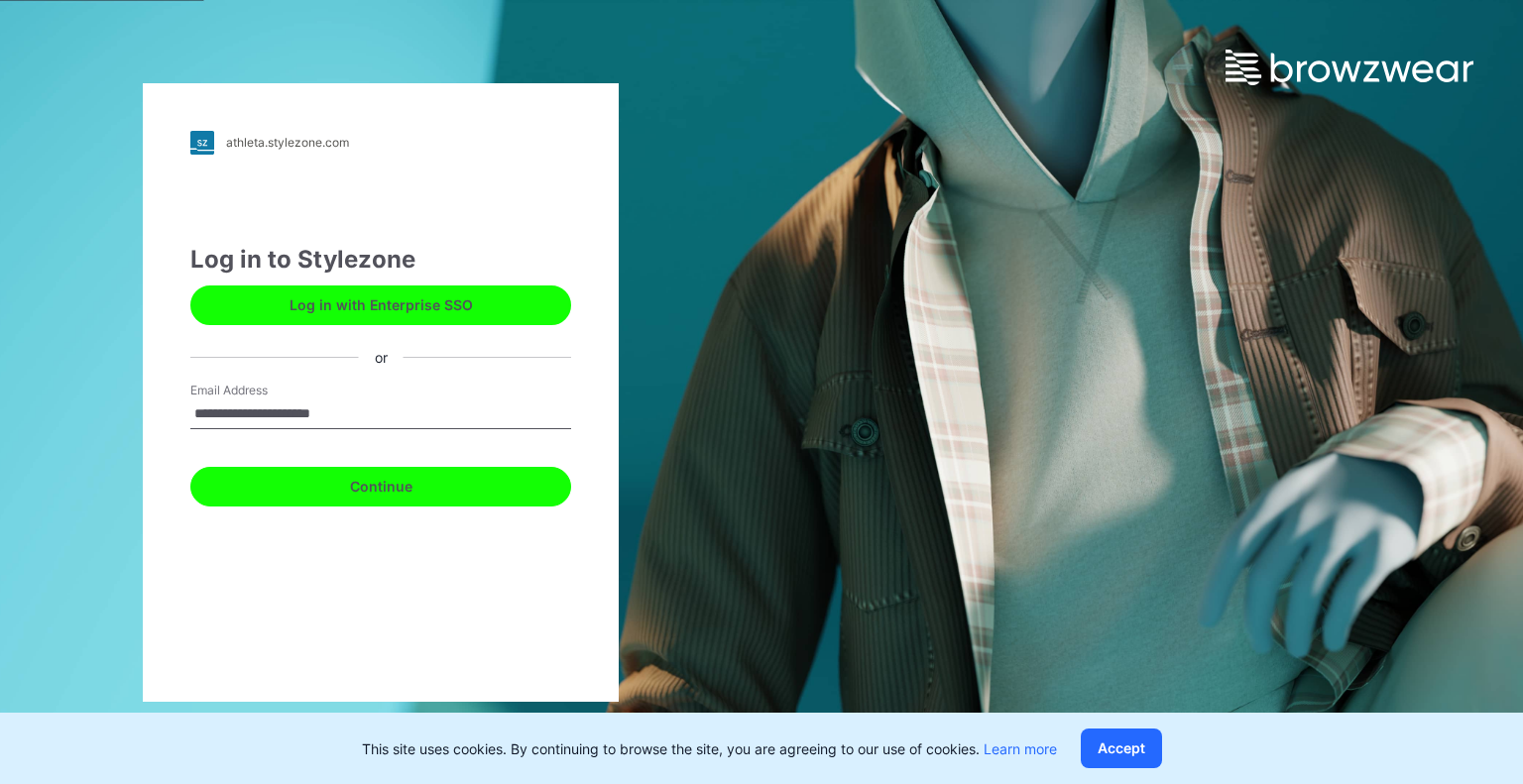 click on "Continue" at bounding box center [381, 487] 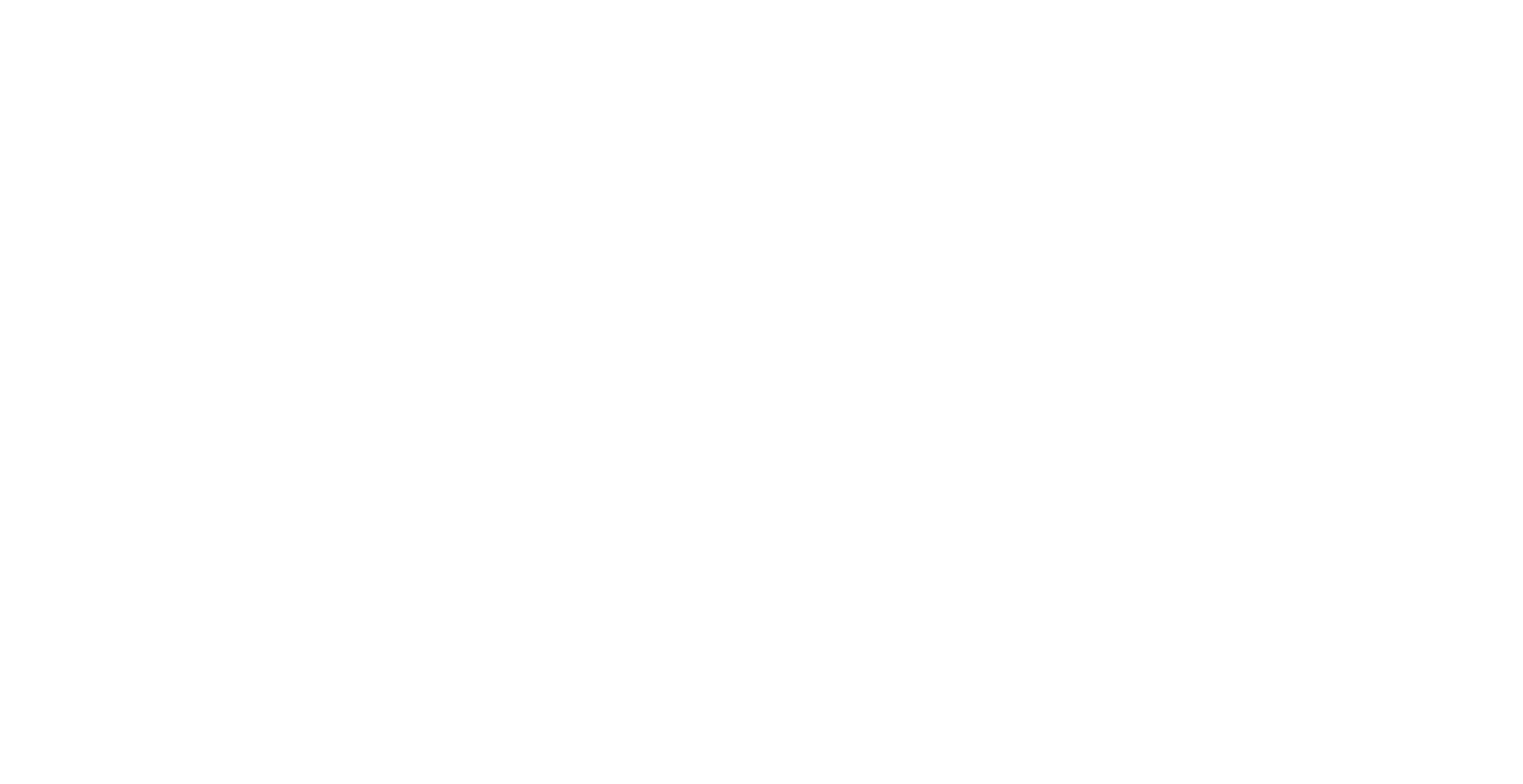scroll, scrollTop: 0, scrollLeft: 0, axis: both 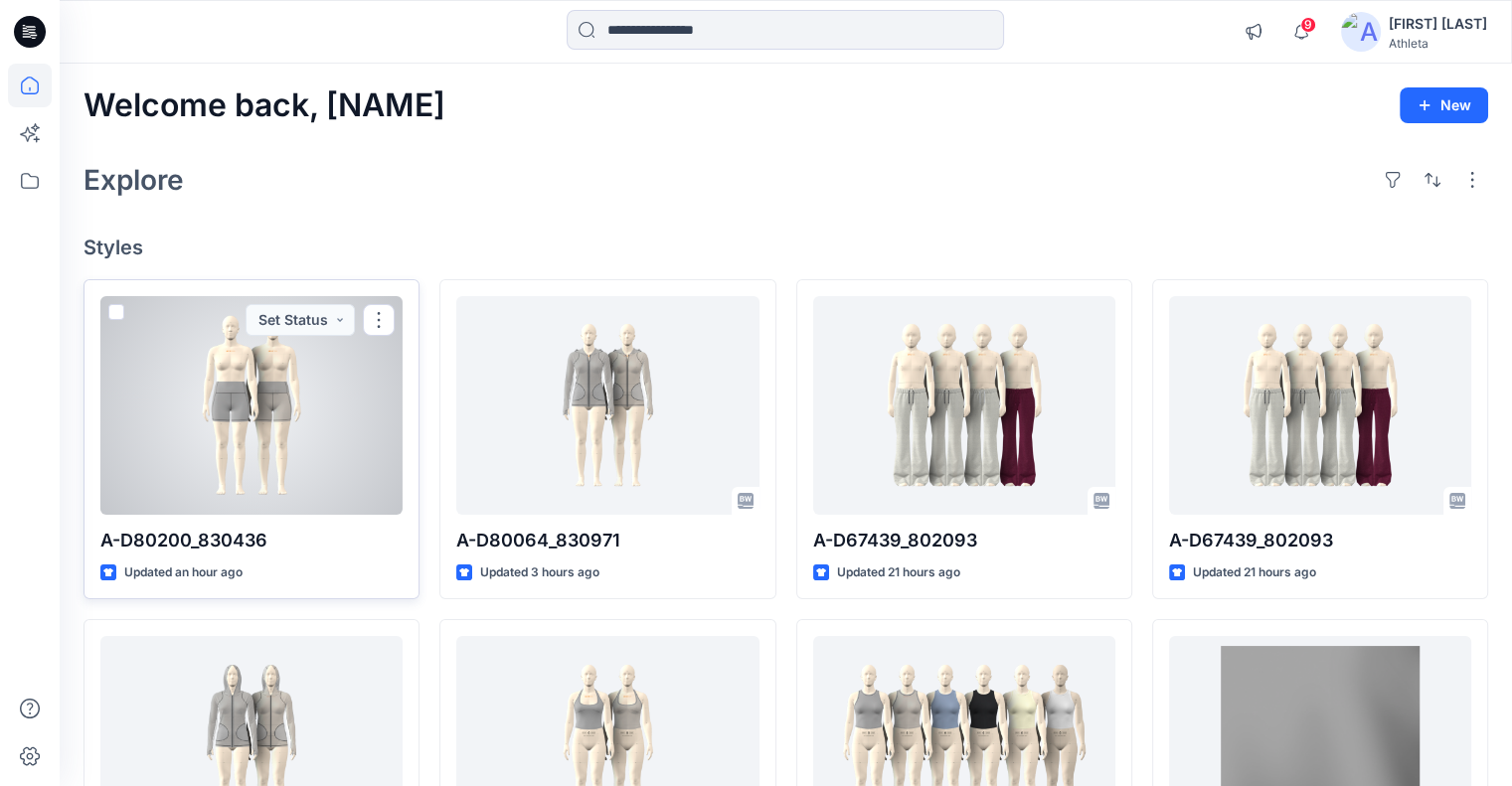 click at bounding box center [252, 405] 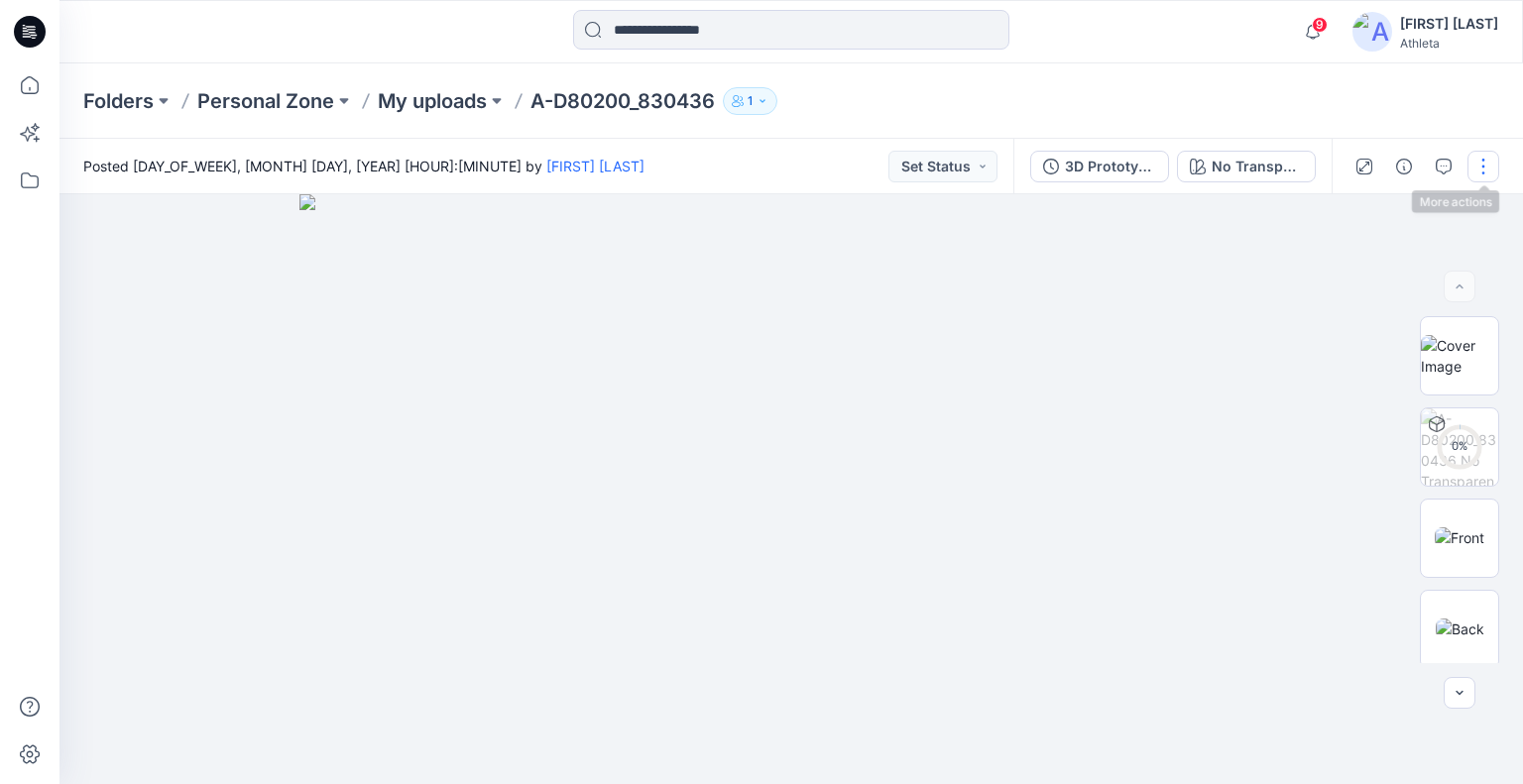 click at bounding box center (1483, 167) 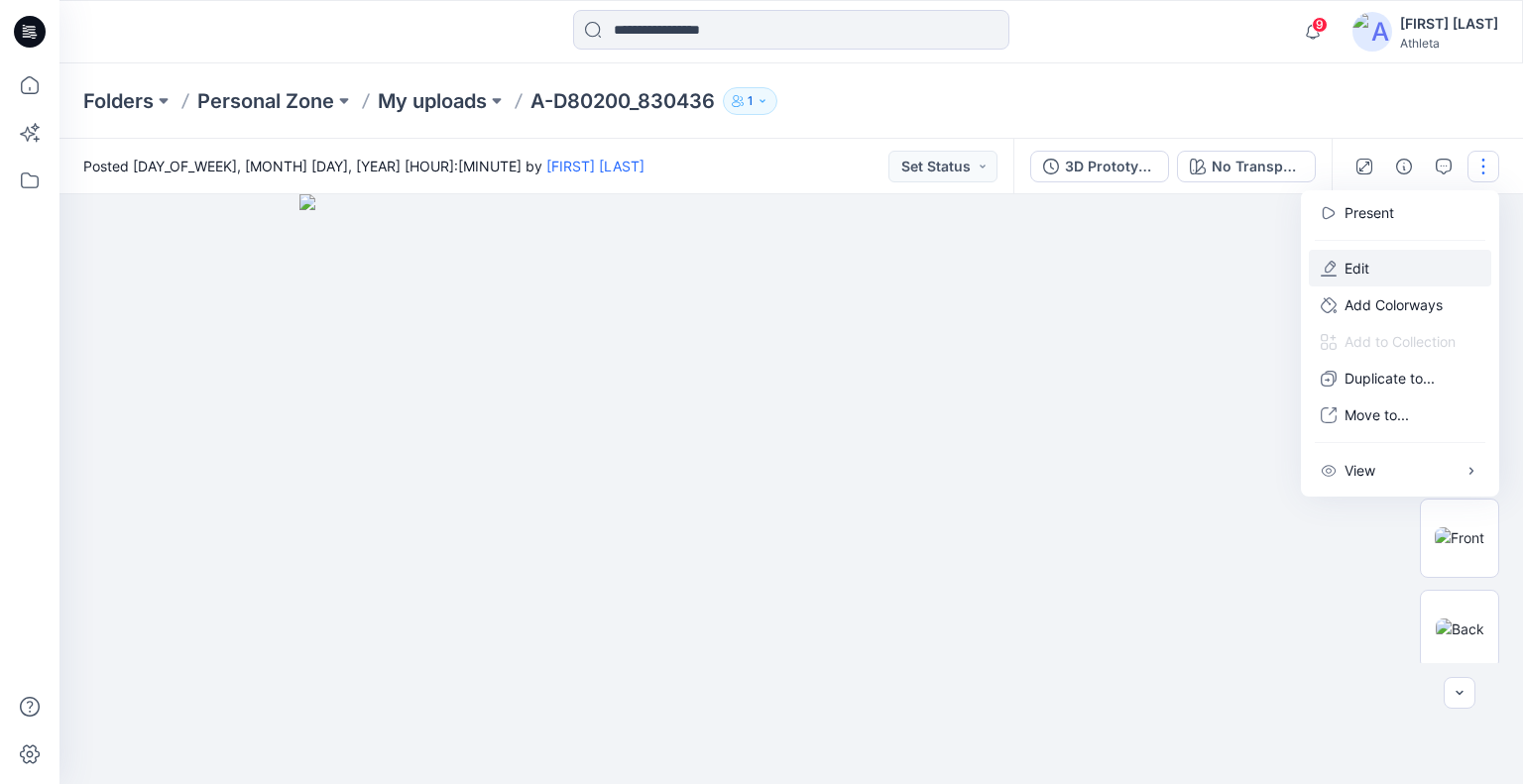 click on "Edit" at bounding box center [1400, 268] 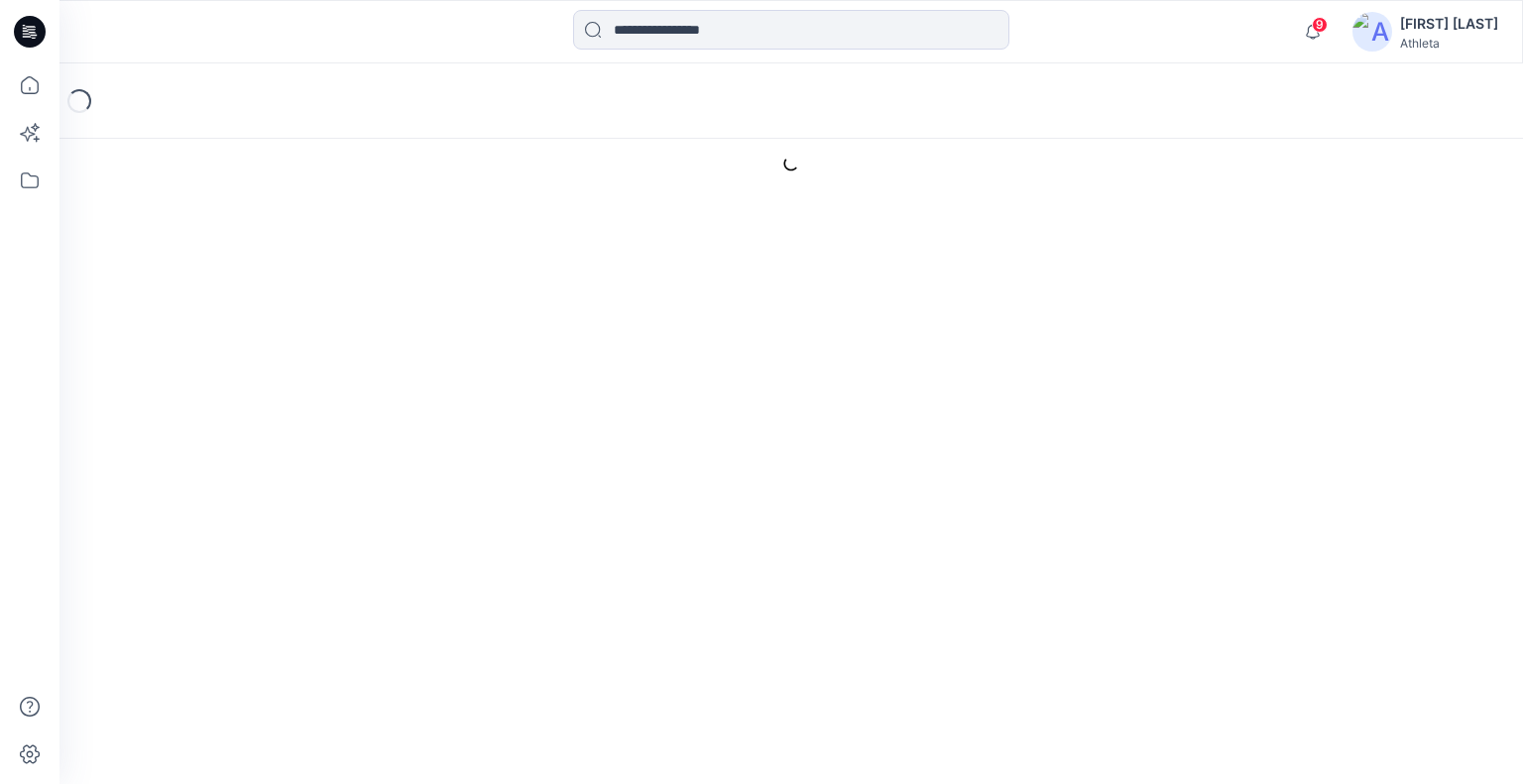 scroll, scrollTop: 0, scrollLeft: 0, axis: both 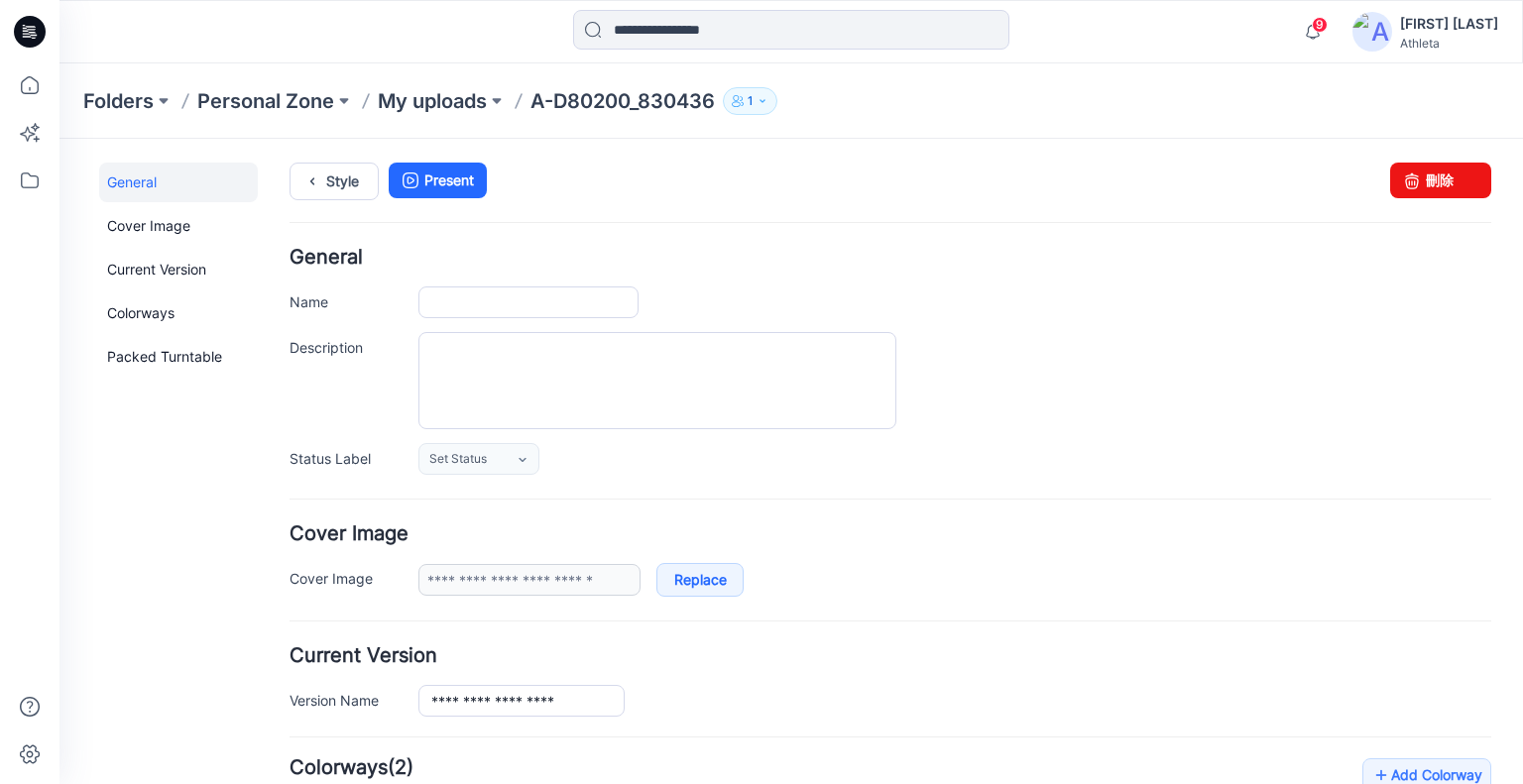 type on "**********" 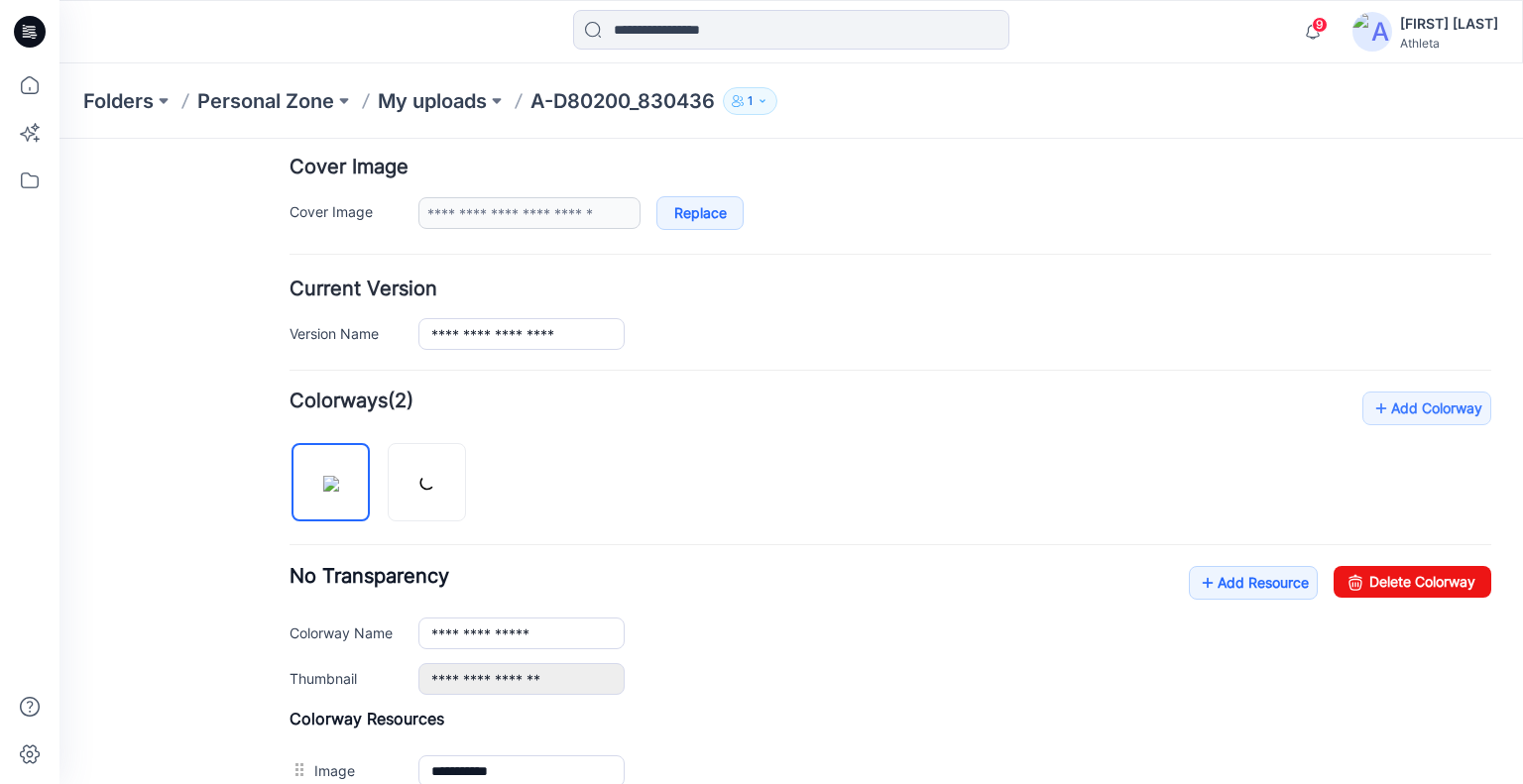scroll, scrollTop: 396, scrollLeft: 0, axis: vertical 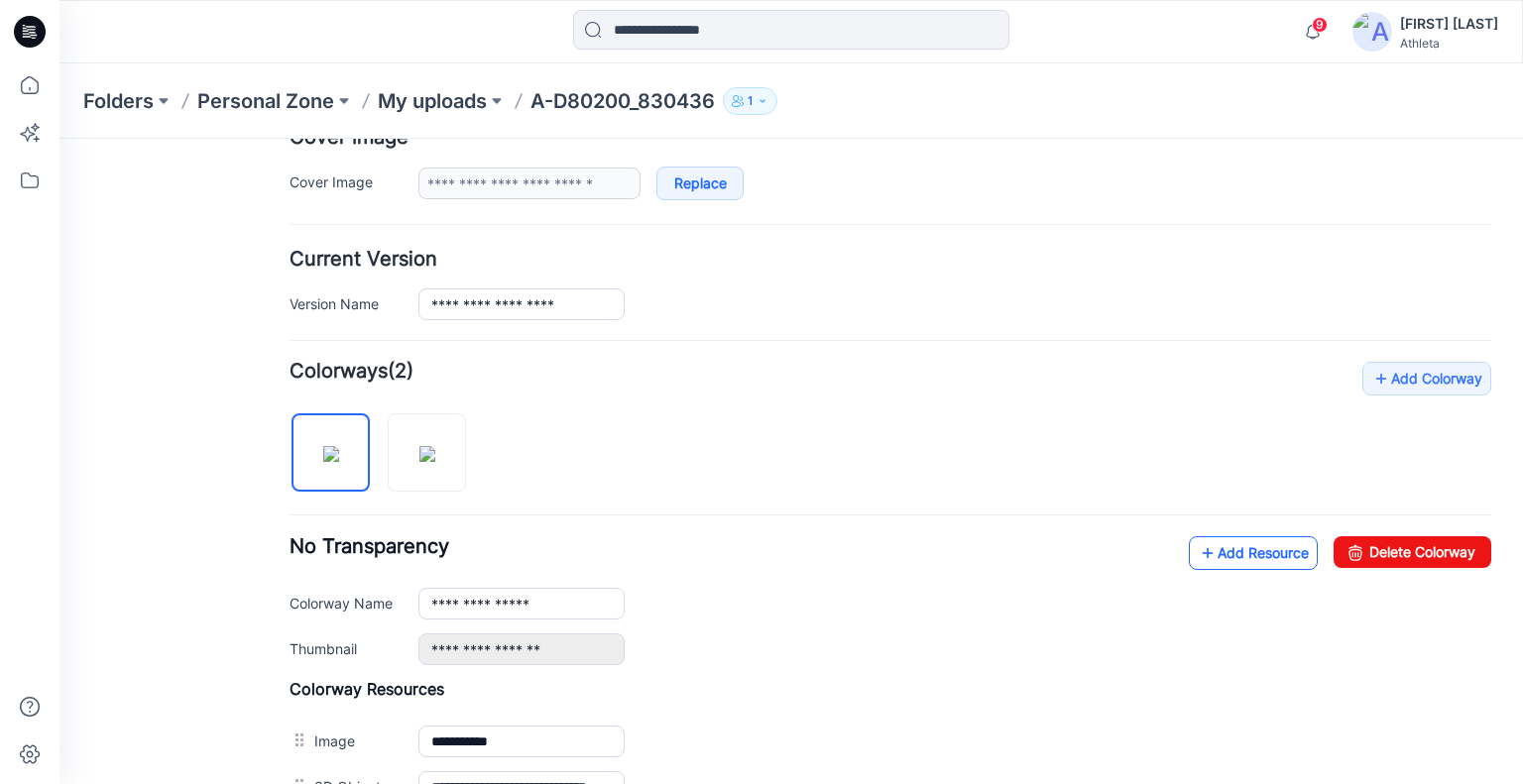 click on "Add Resource" at bounding box center (1253, 553) 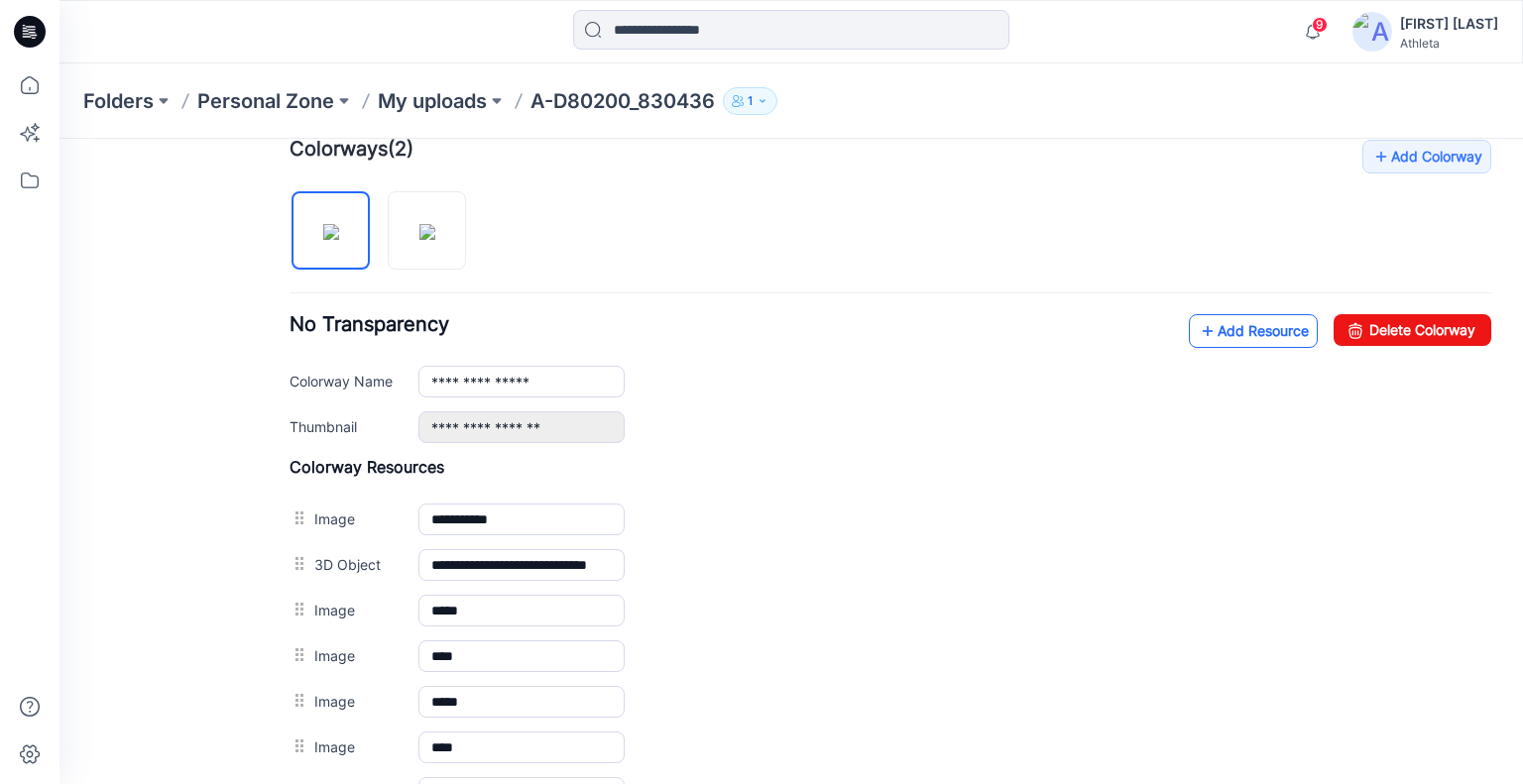 scroll, scrollTop: 321, scrollLeft: 0, axis: vertical 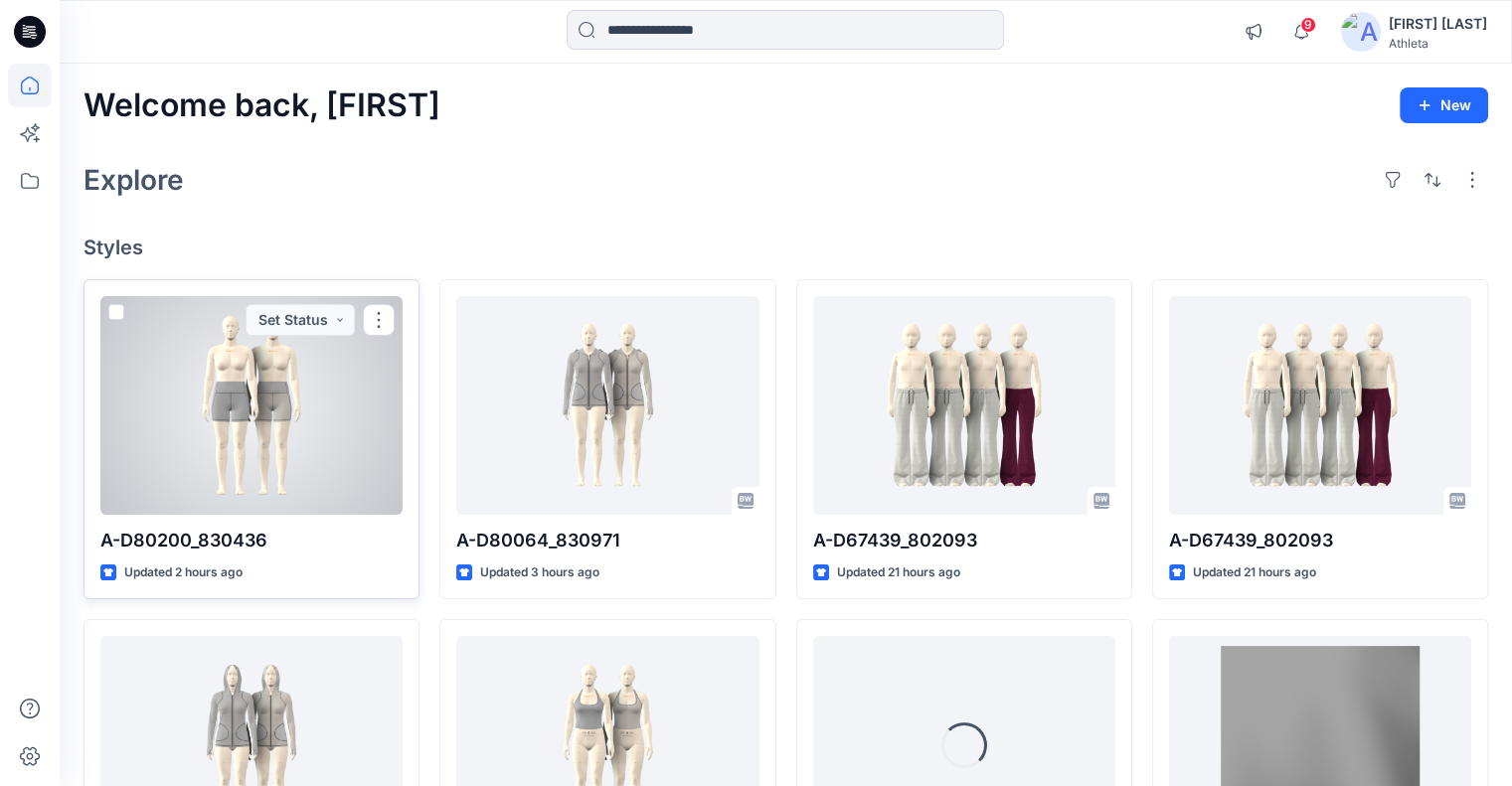 click at bounding box center (252, 405) 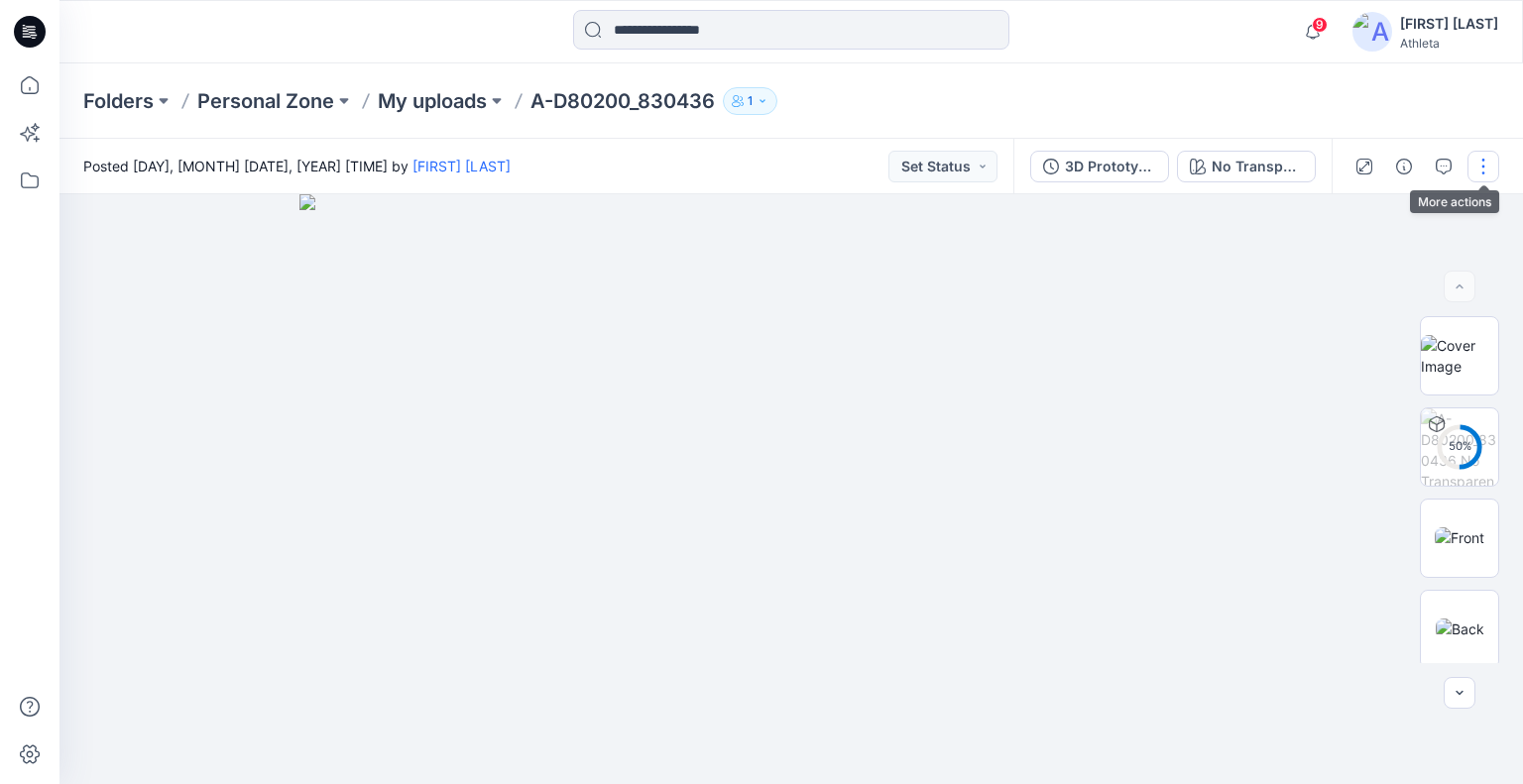 click at bounding box center (1483, 167) 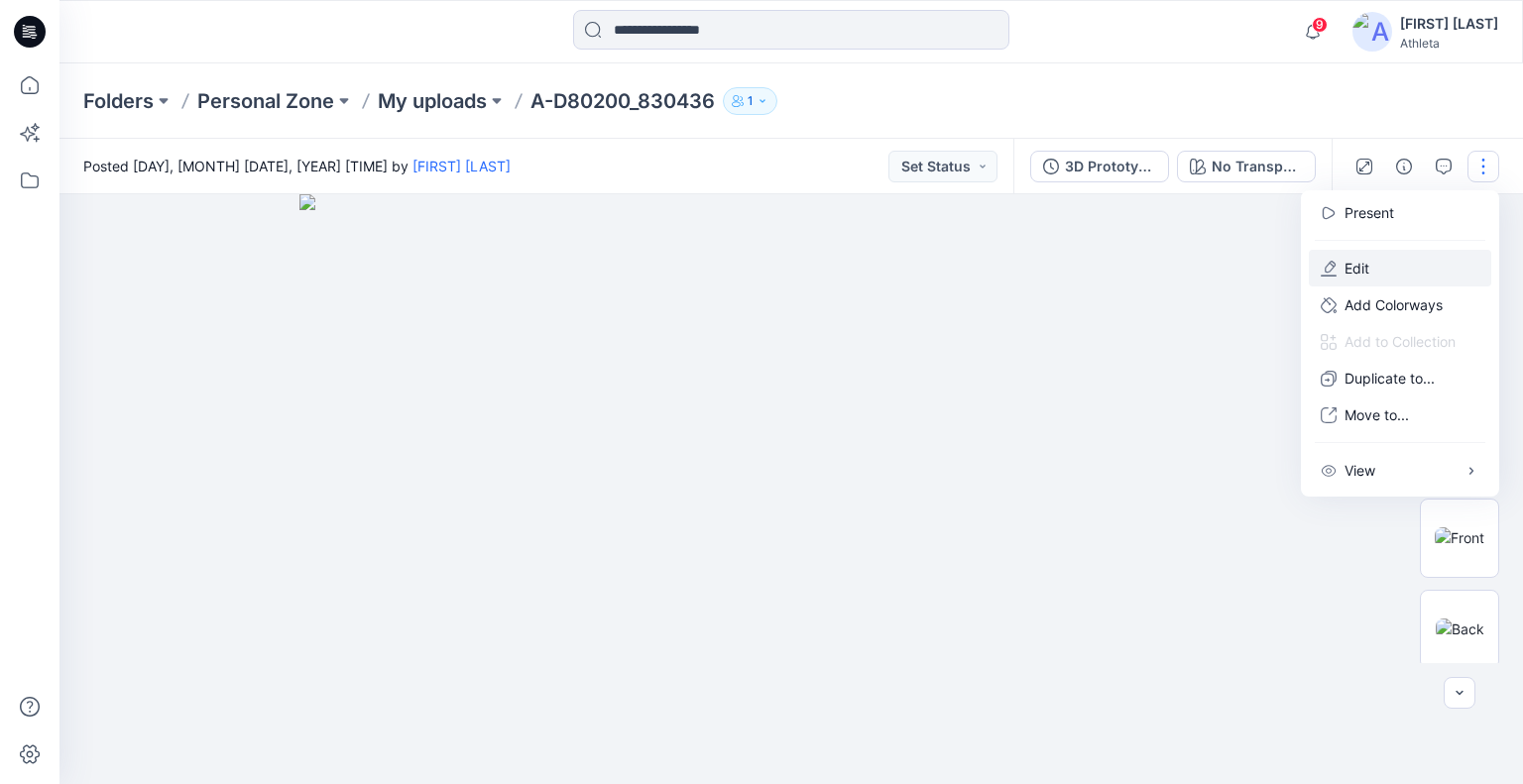 click on "Edit" at bounding box center (1400, 268) 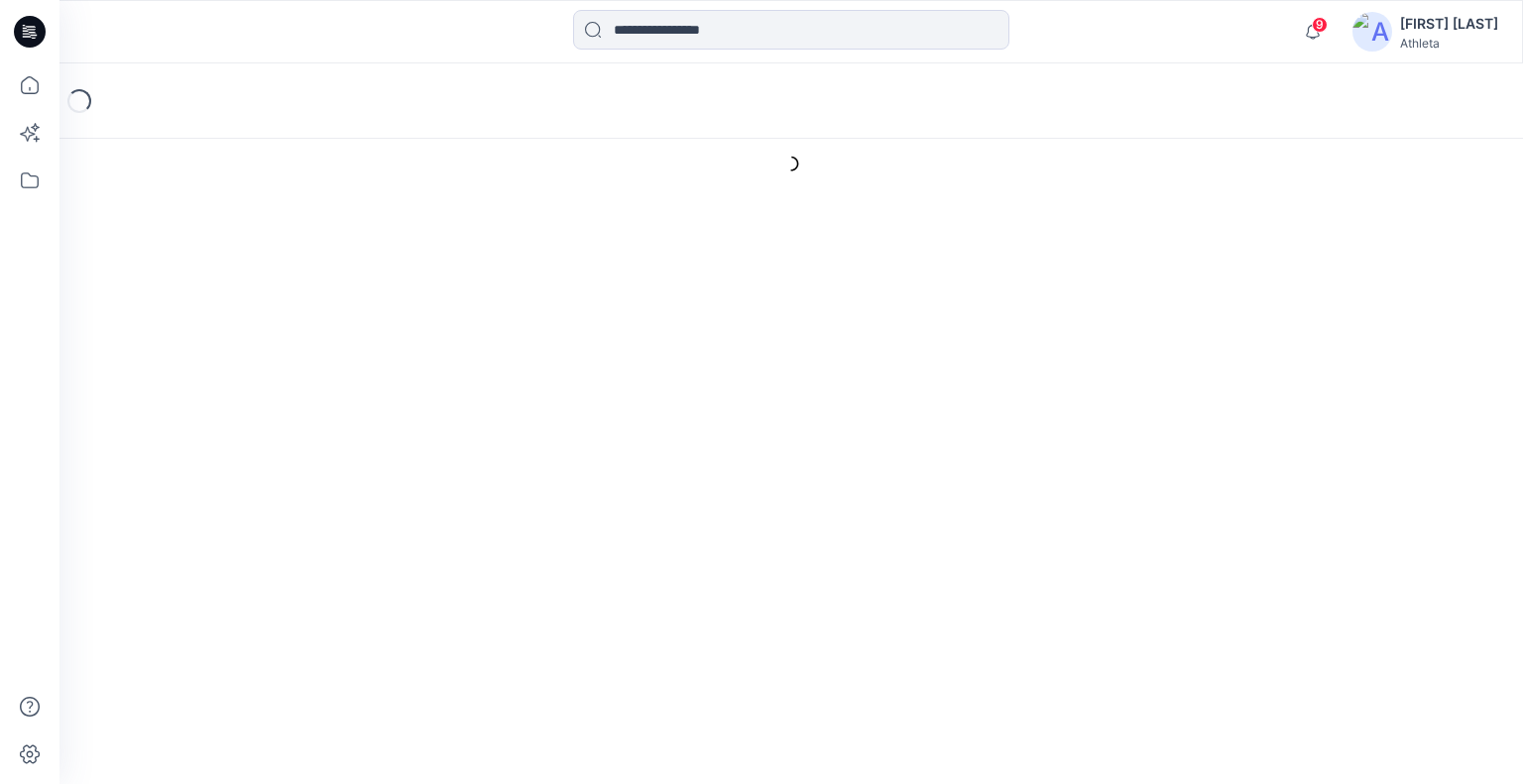 scroll, scrollTop: 0, scrollLeft: 0, axis: both 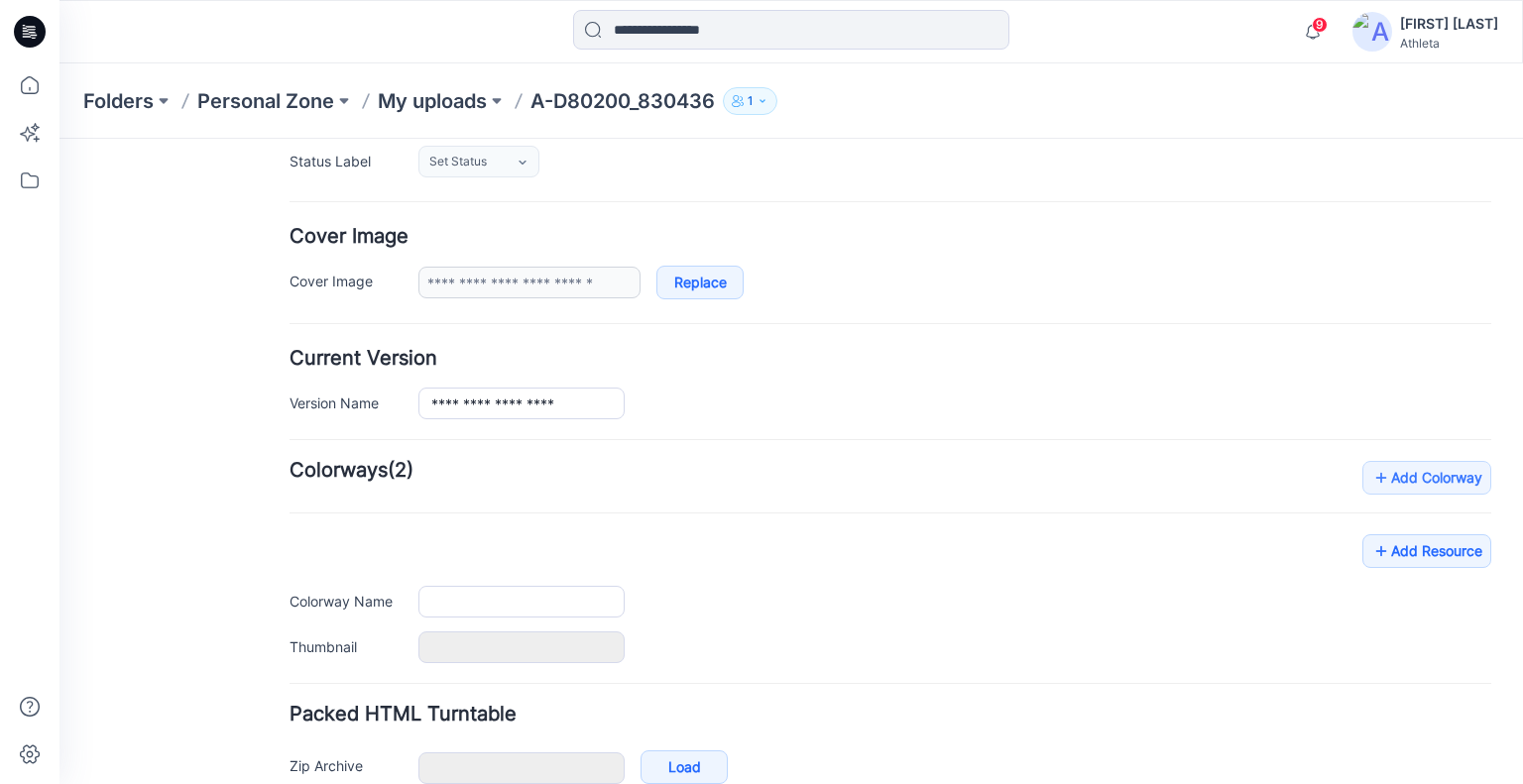 type on "**********" 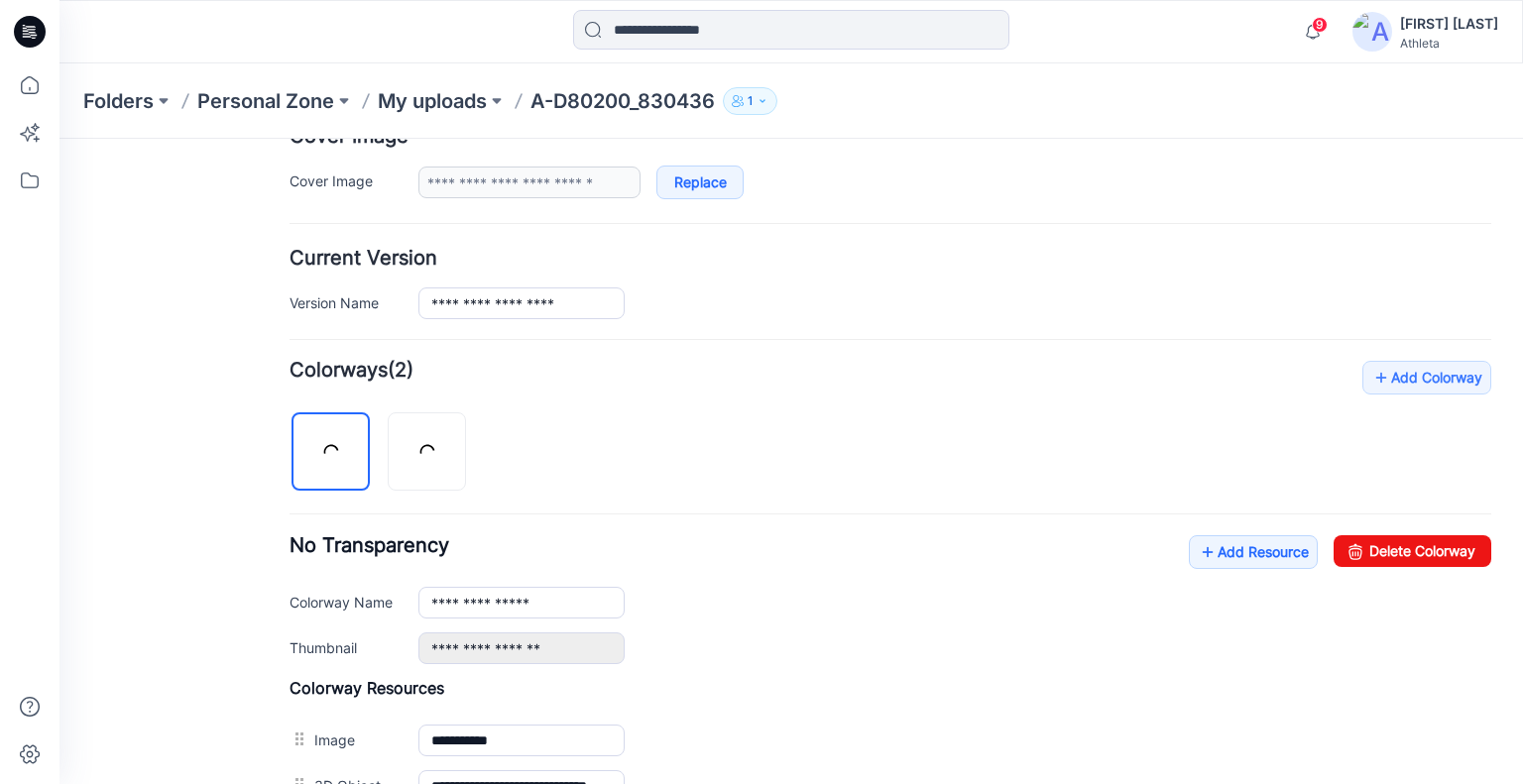 scroll, scrollTop: 398, scrollLeft: 0, axis: vertical 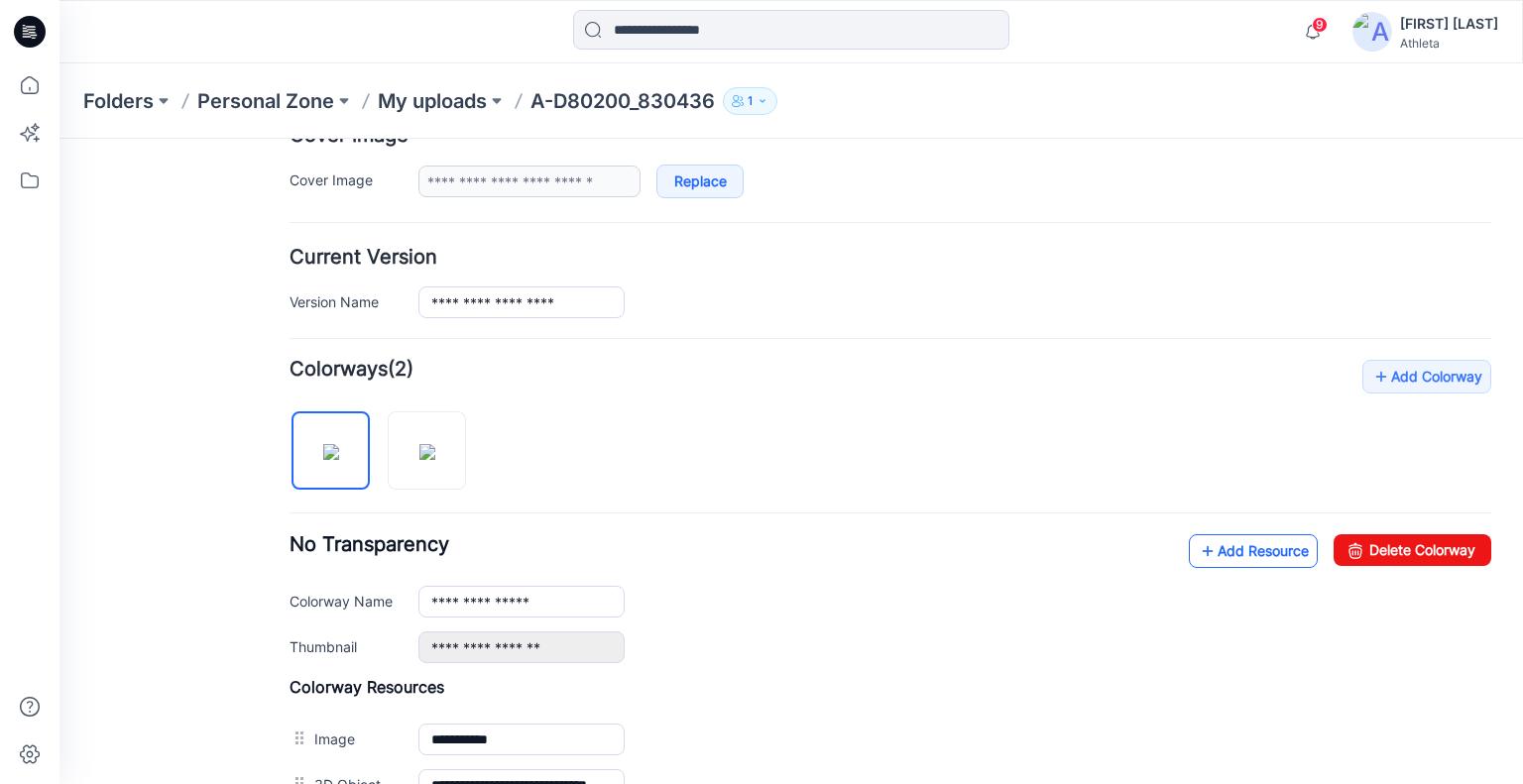 click at bounding box center (1208, 551) 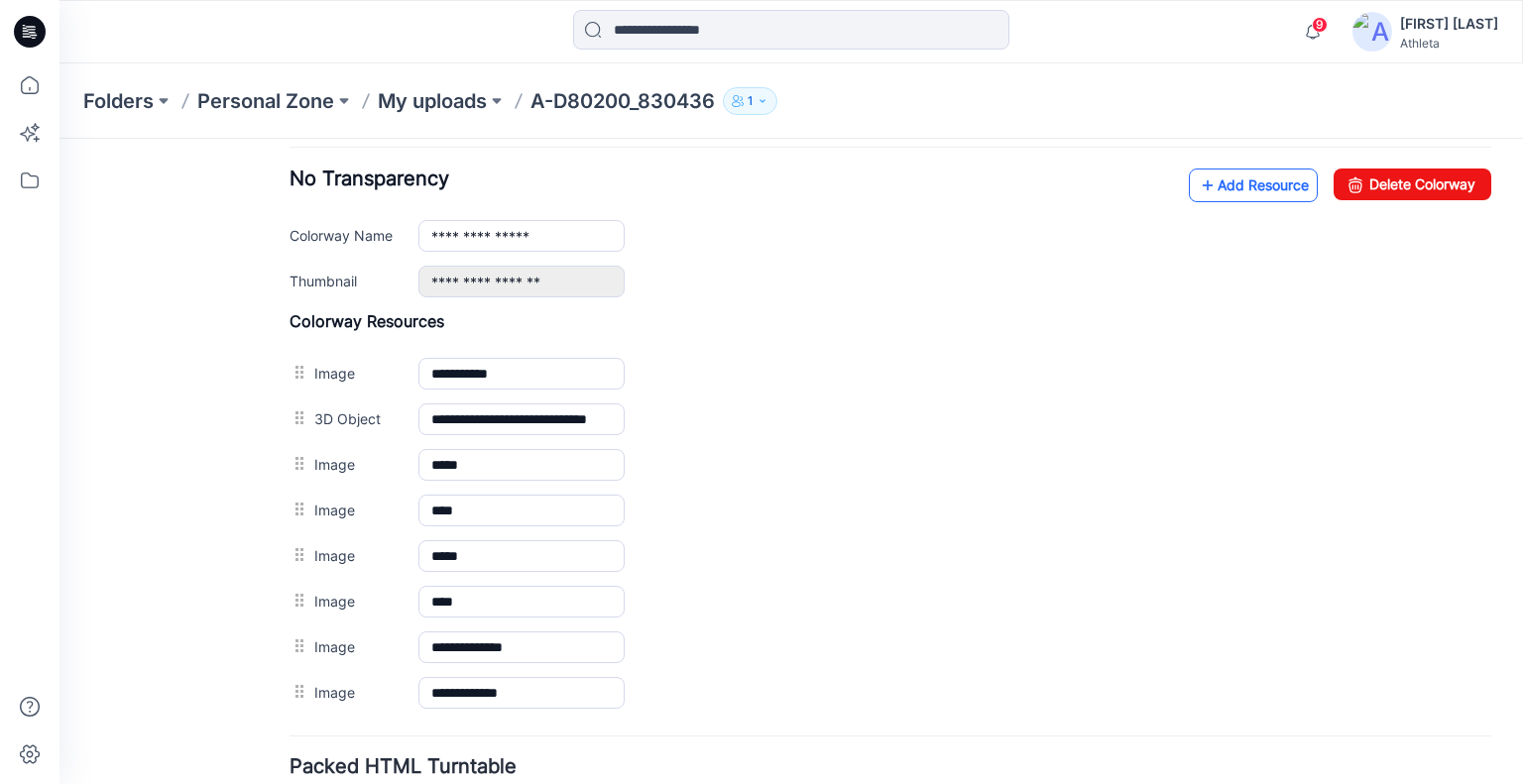 scroll, scrollTop: 817, scrollLeft: 0, axis: vertical 